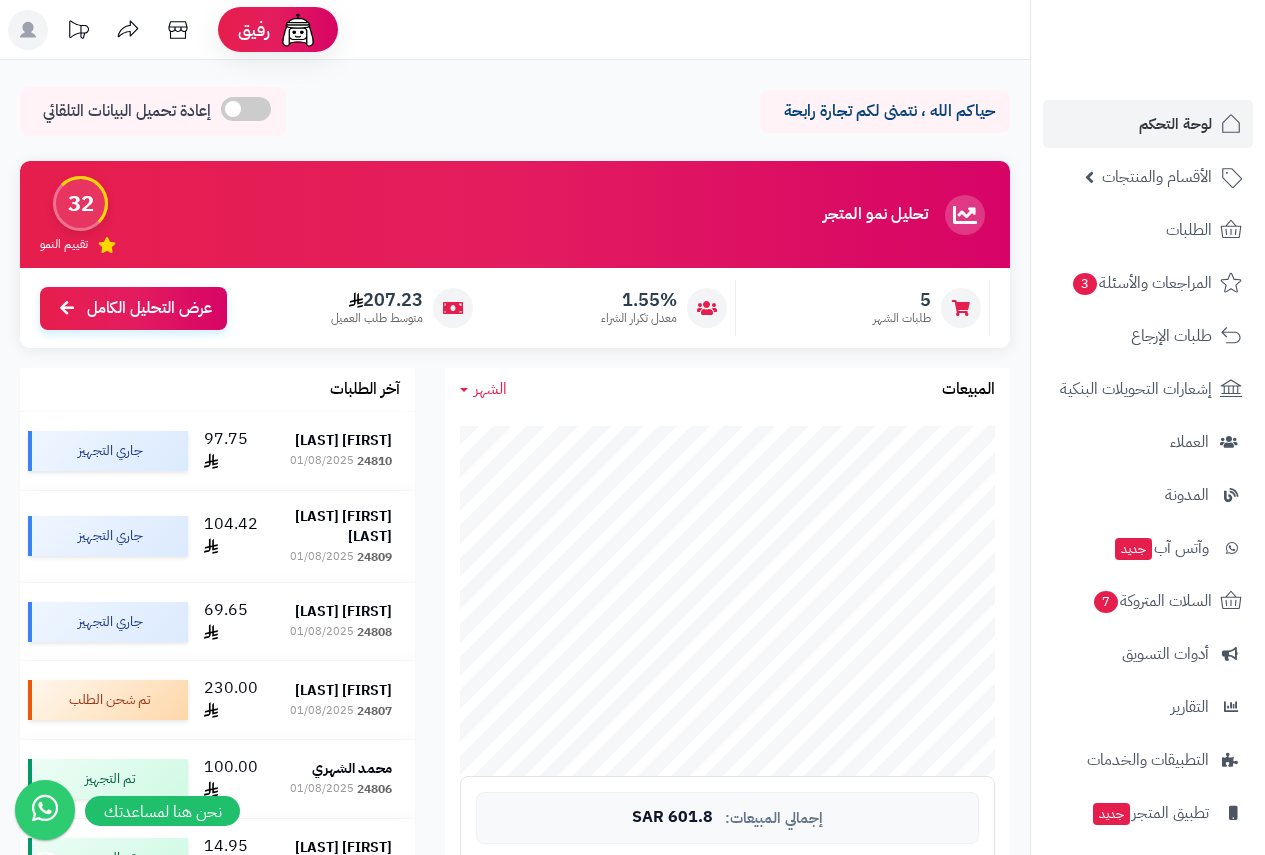 scroll, scrollTop: 1043, scrollLeft: 0, axis: vertical 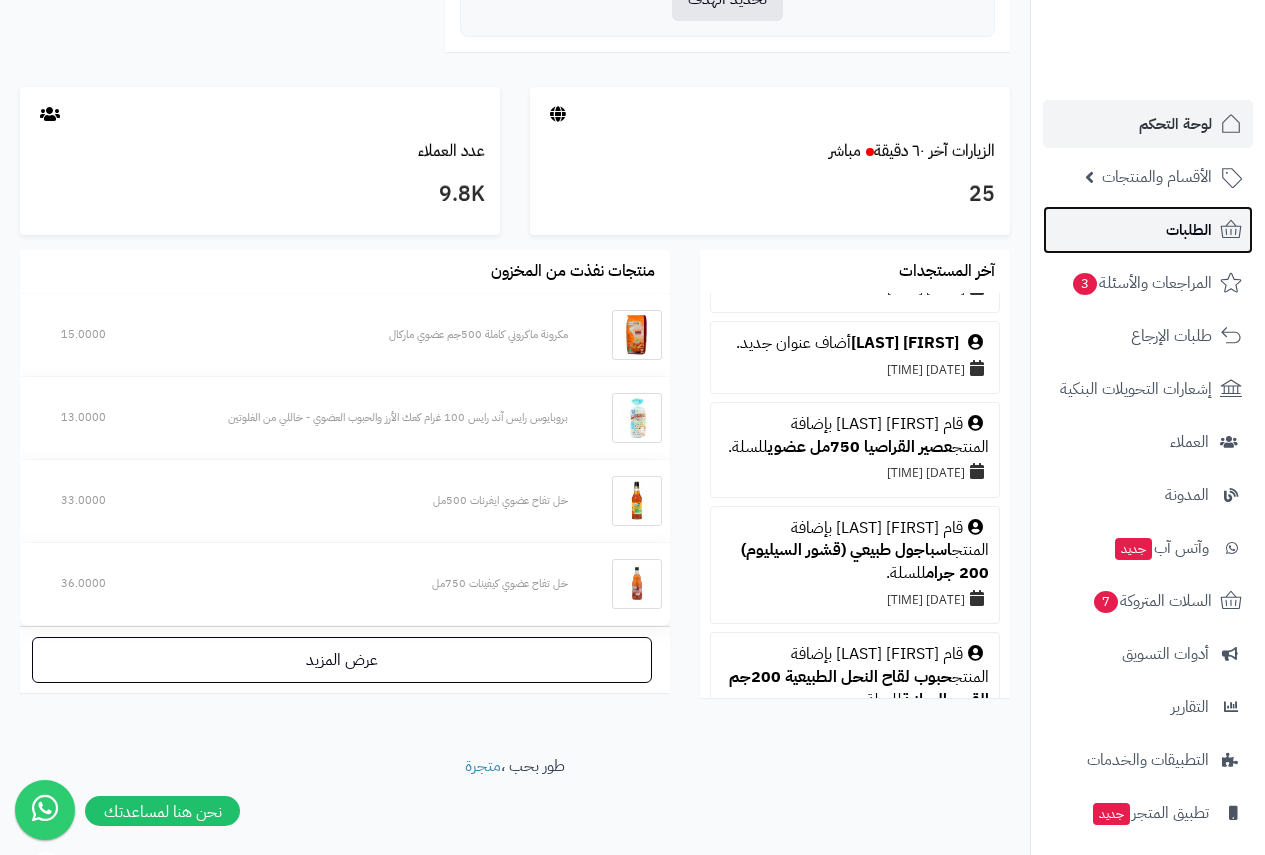 click on "الطلبات" at bounding box center [1189, 230] 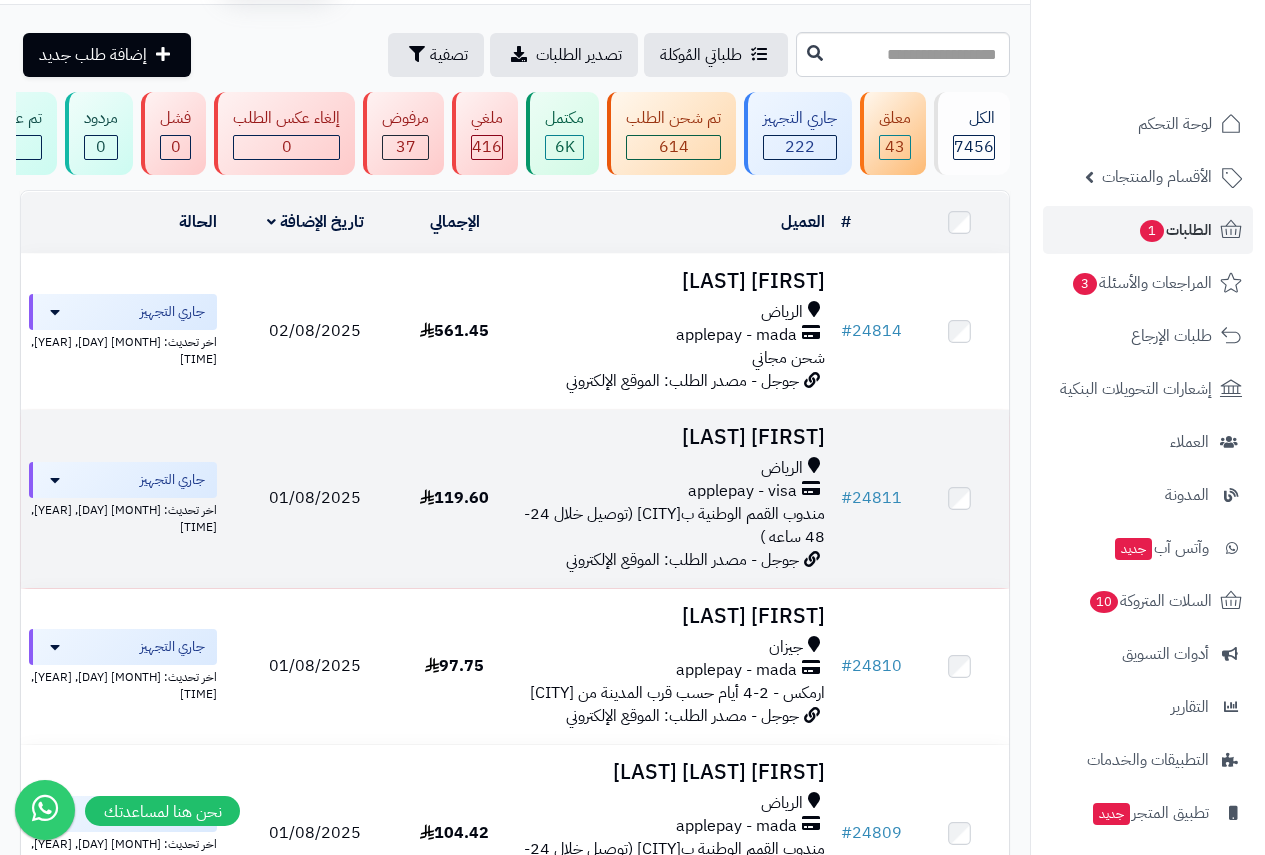scroll, scrollTop: 167, scrollLeft: 0, axis: vertical 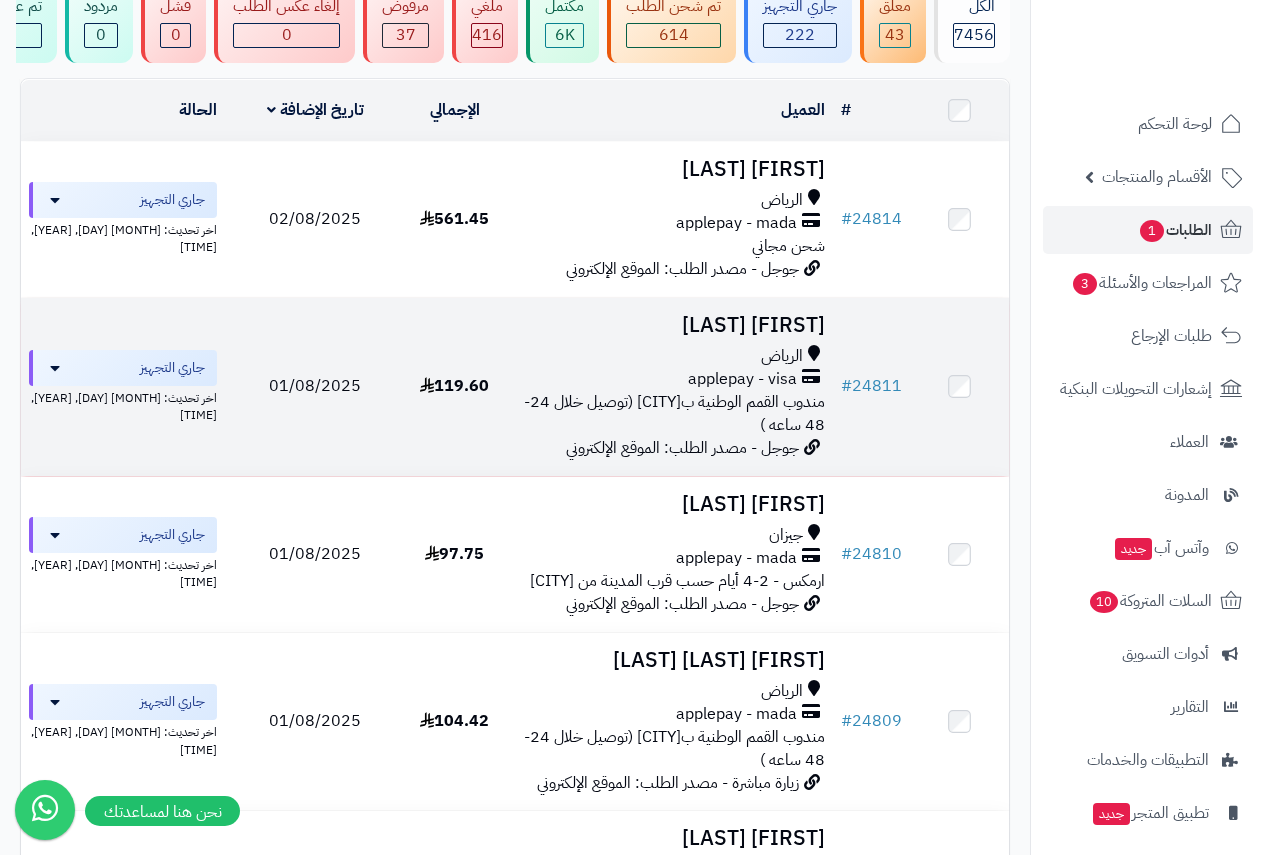 click on "[FIRST] [LAST]" at bounding box center [668, 325] 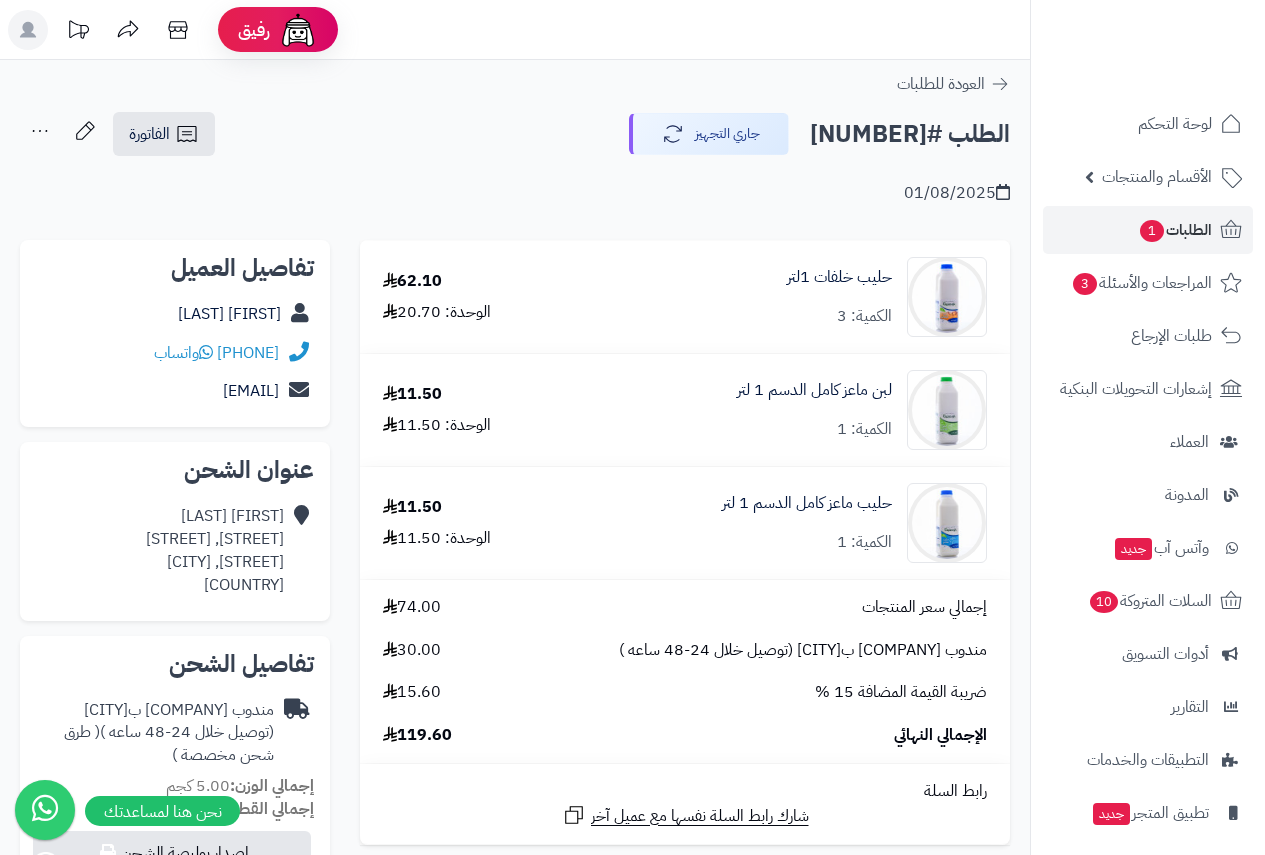 scroll, scrollTop: 0, scrollLeft: 0, axis: both 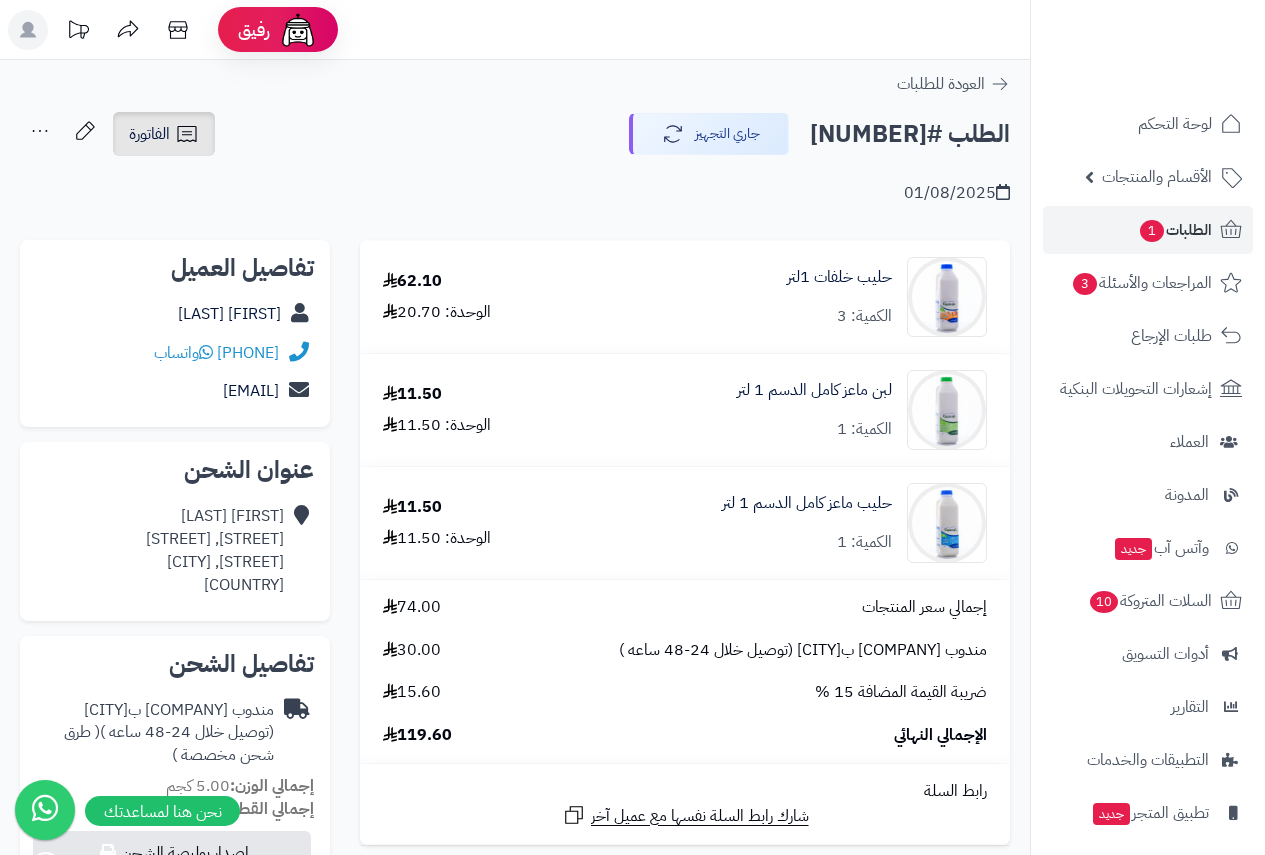 click on "الفاتورة" at bounding box center (164, 134) 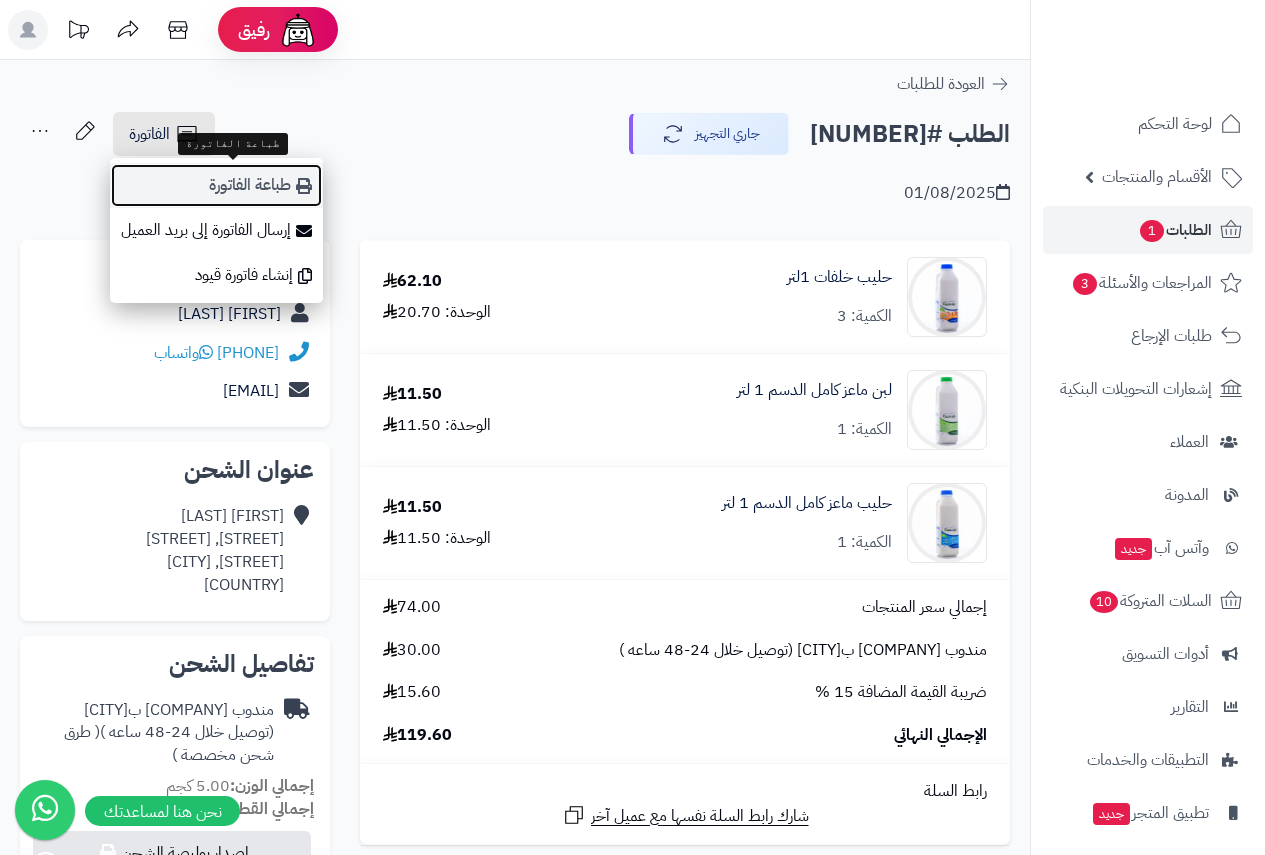 click on "طباعة الفاتورة" at bounding box center [216, 185] 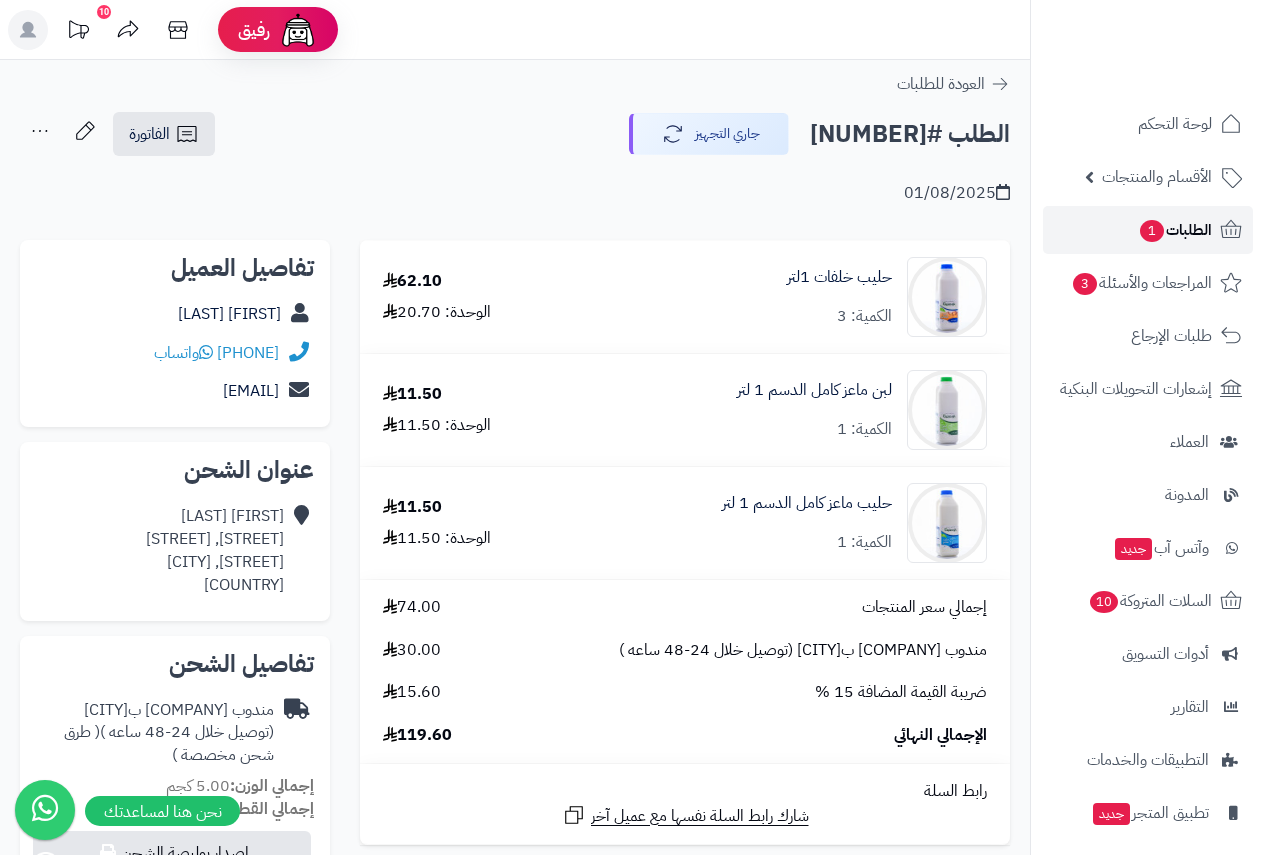 click on "الطلبات  1" at bounding box center (1175, 230) 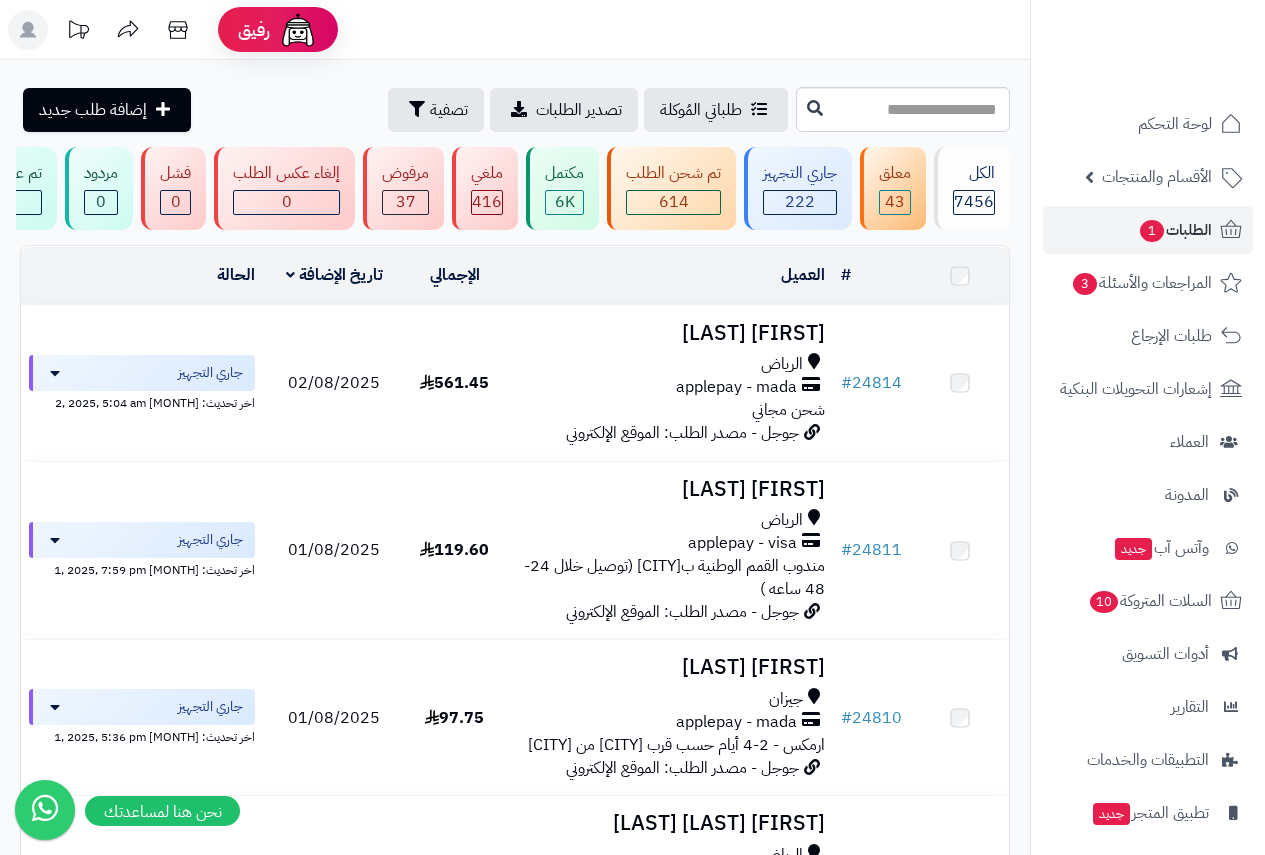 scroll, scrollTop: 0, scrollLeft: 0, axis: both 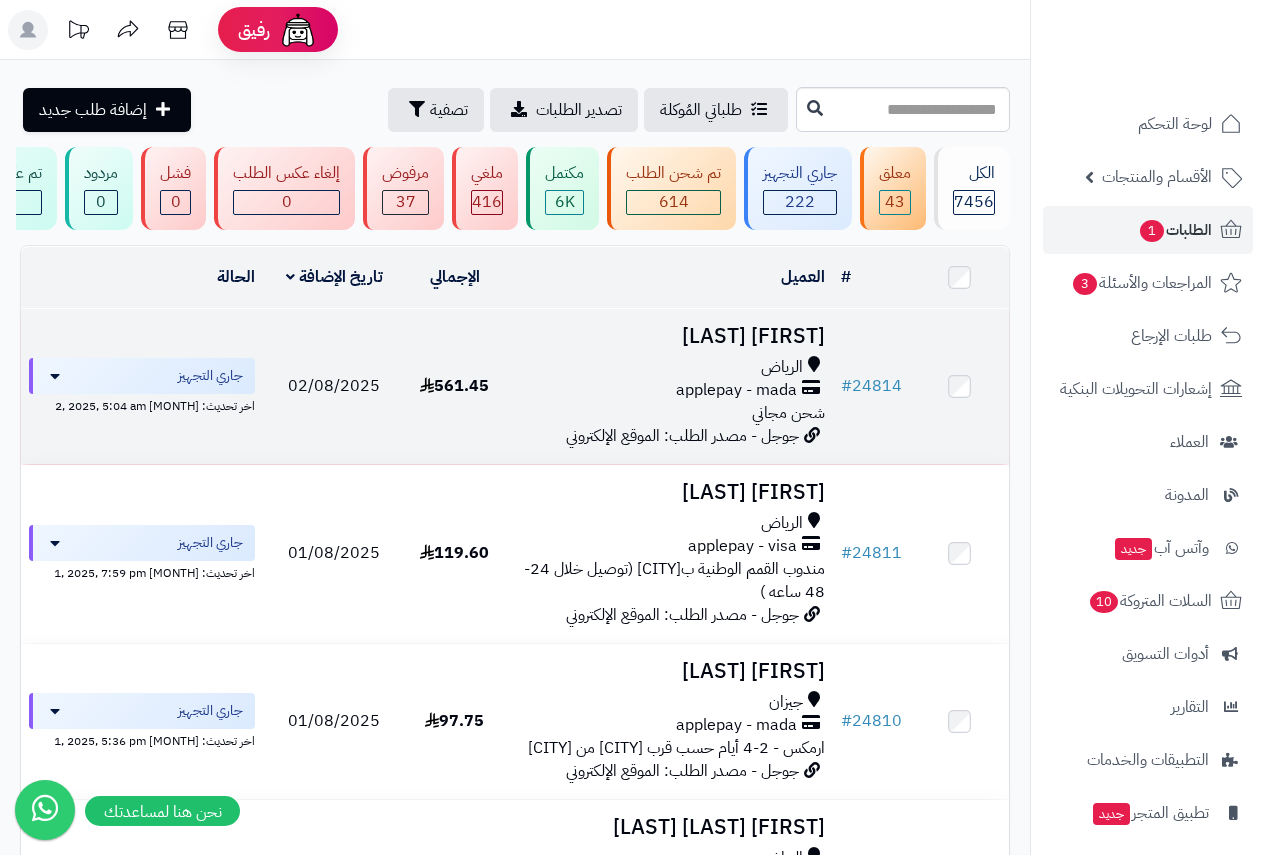 click on "[FIRST] [LAST]" at bounding box center (668, 336) 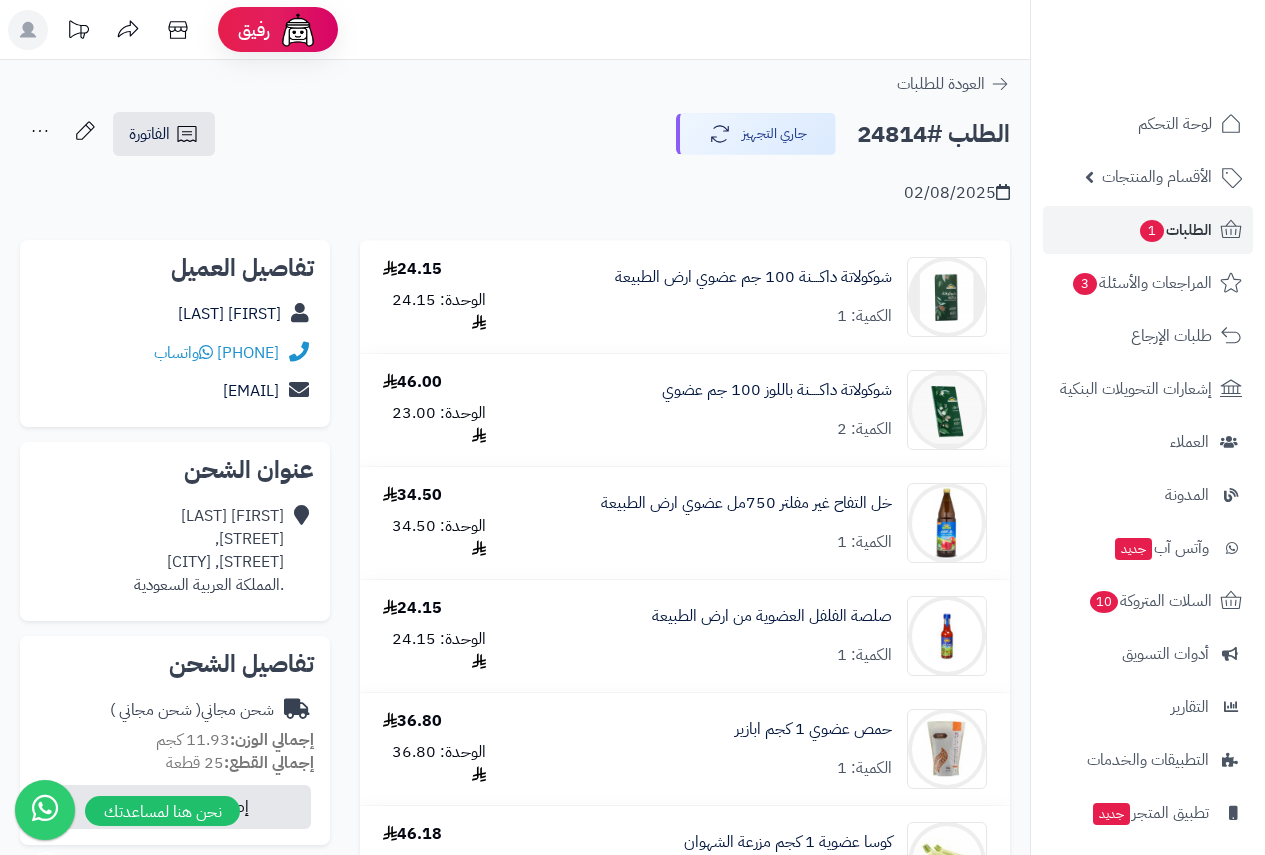 scroll, scrollTop: 0, scrollLeft: 0, axis: both 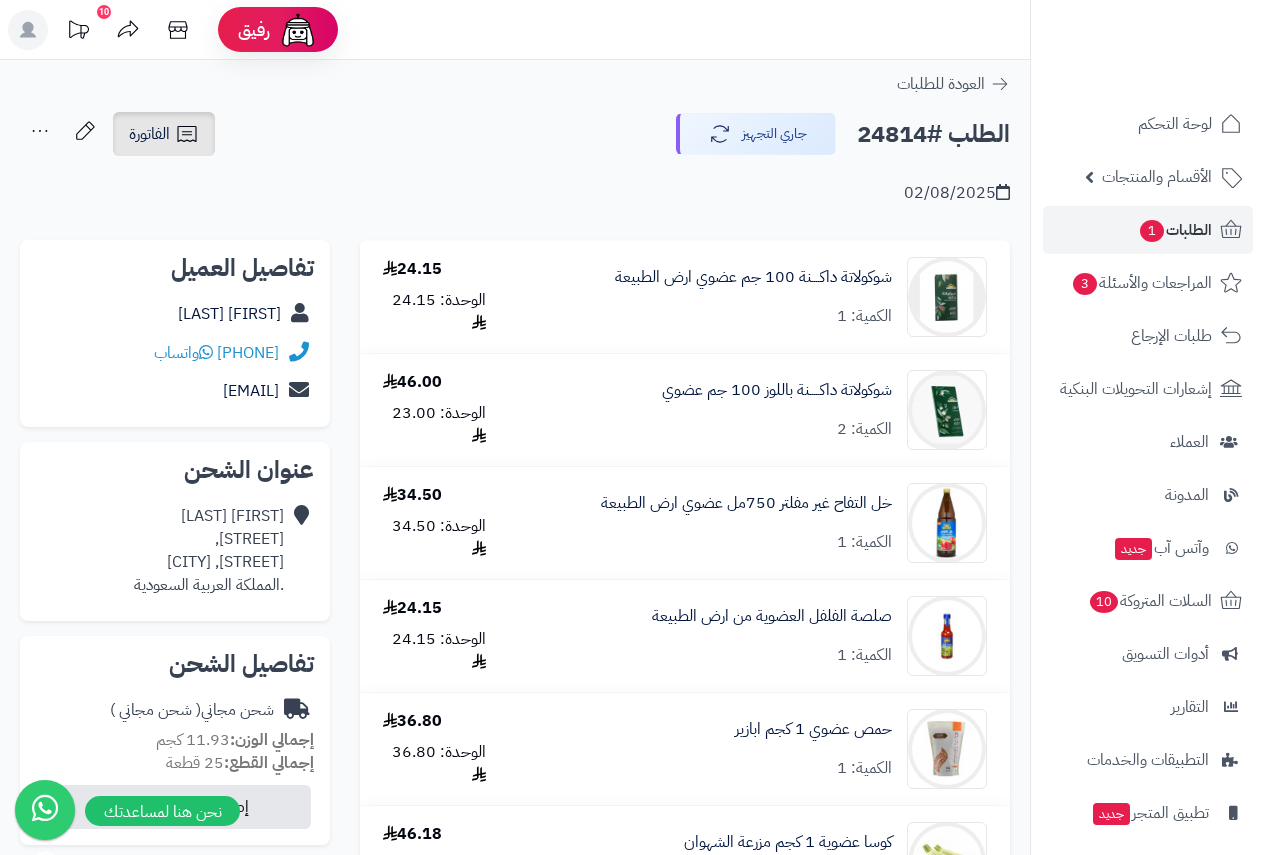 click on "الفاتورة" at bounding box center [149, 134] 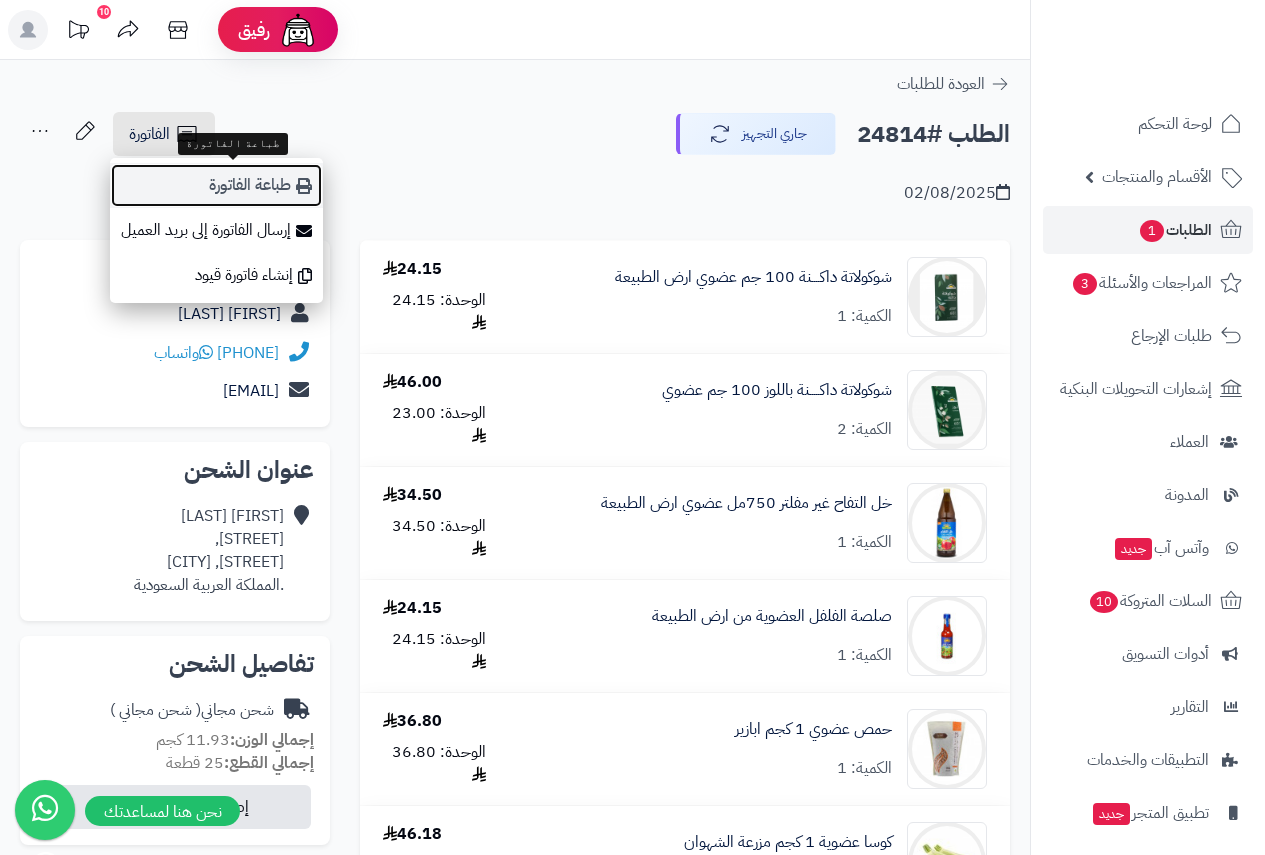 click on "طباعة الفاتورة" at bounding box center (216, 185) 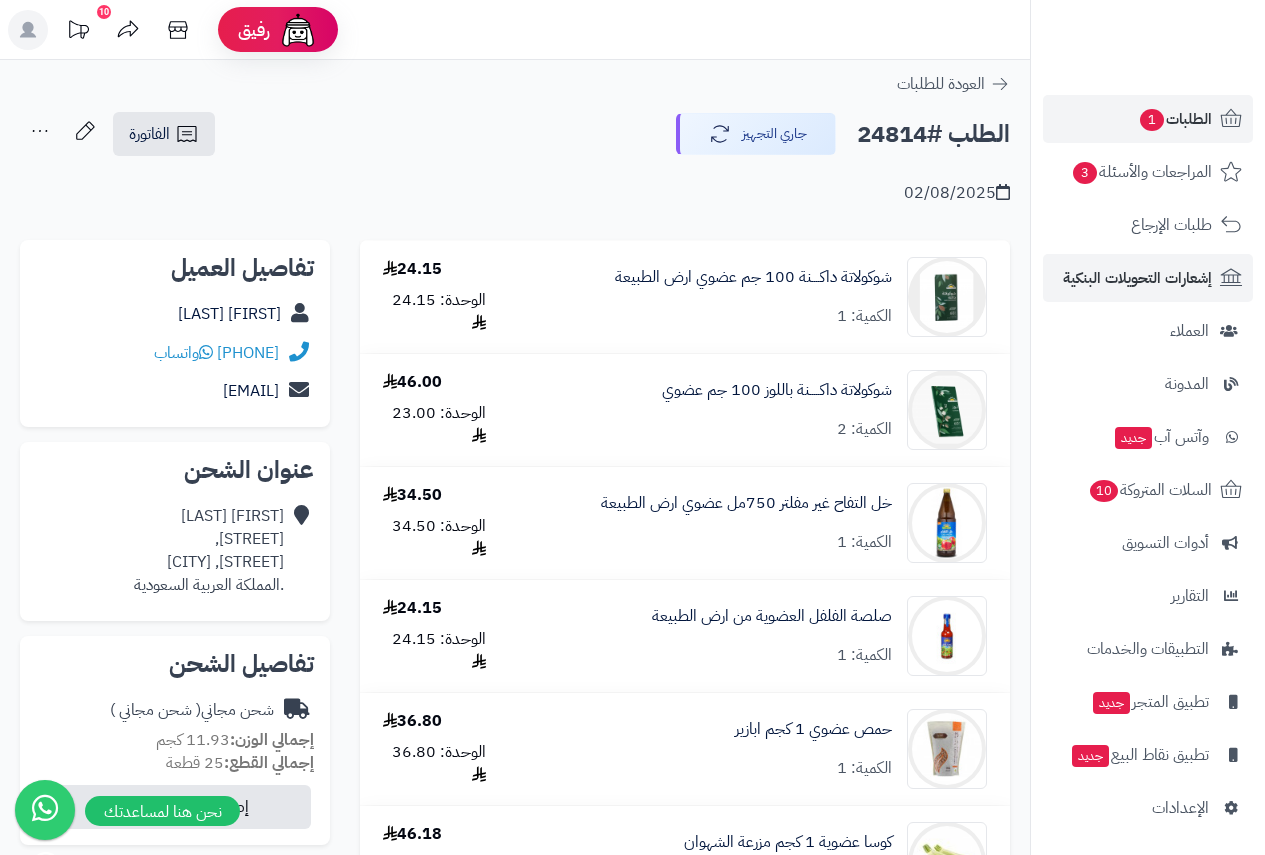 scroll, scrollTop: 113, scrollLeft: 0, axis: vertical 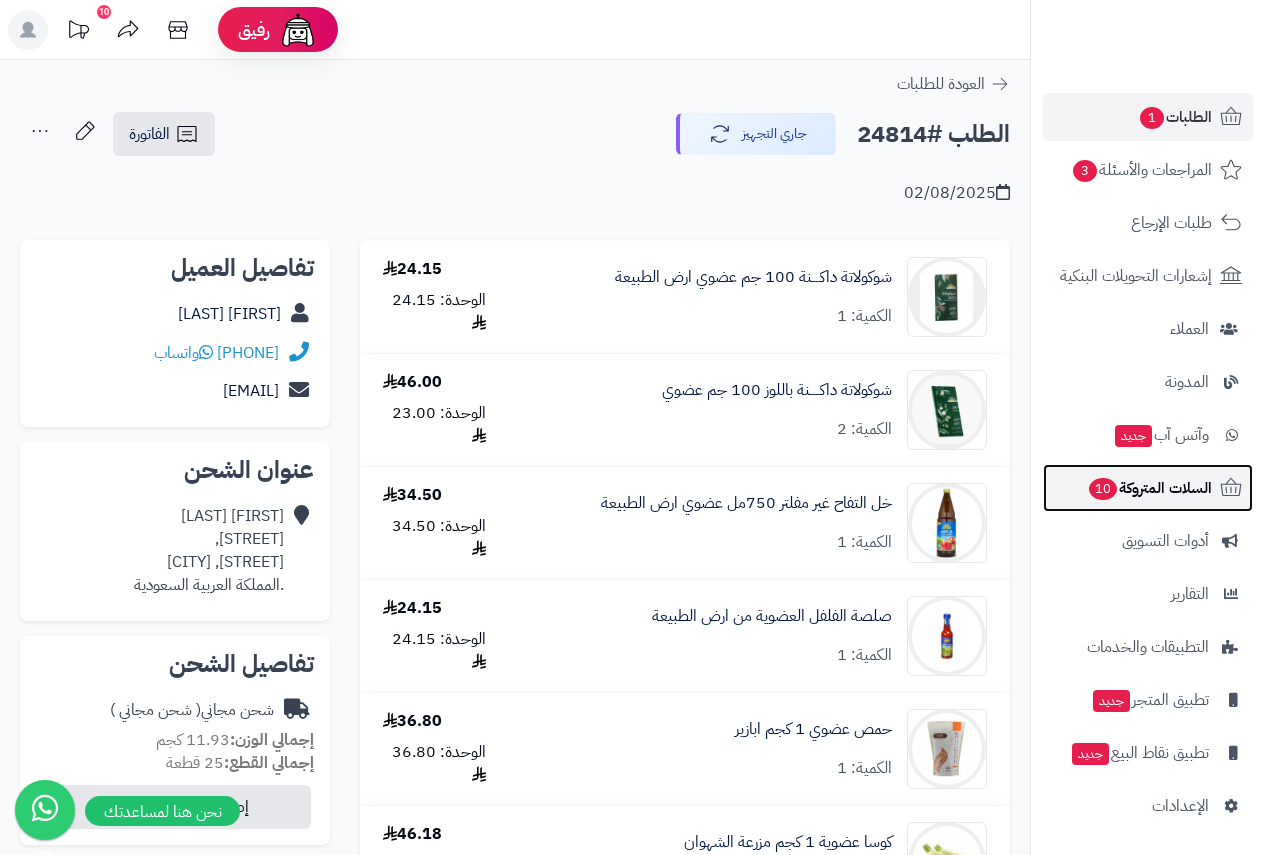 click on "السلات المتروكة  10" at bounding box center [1149, 488] 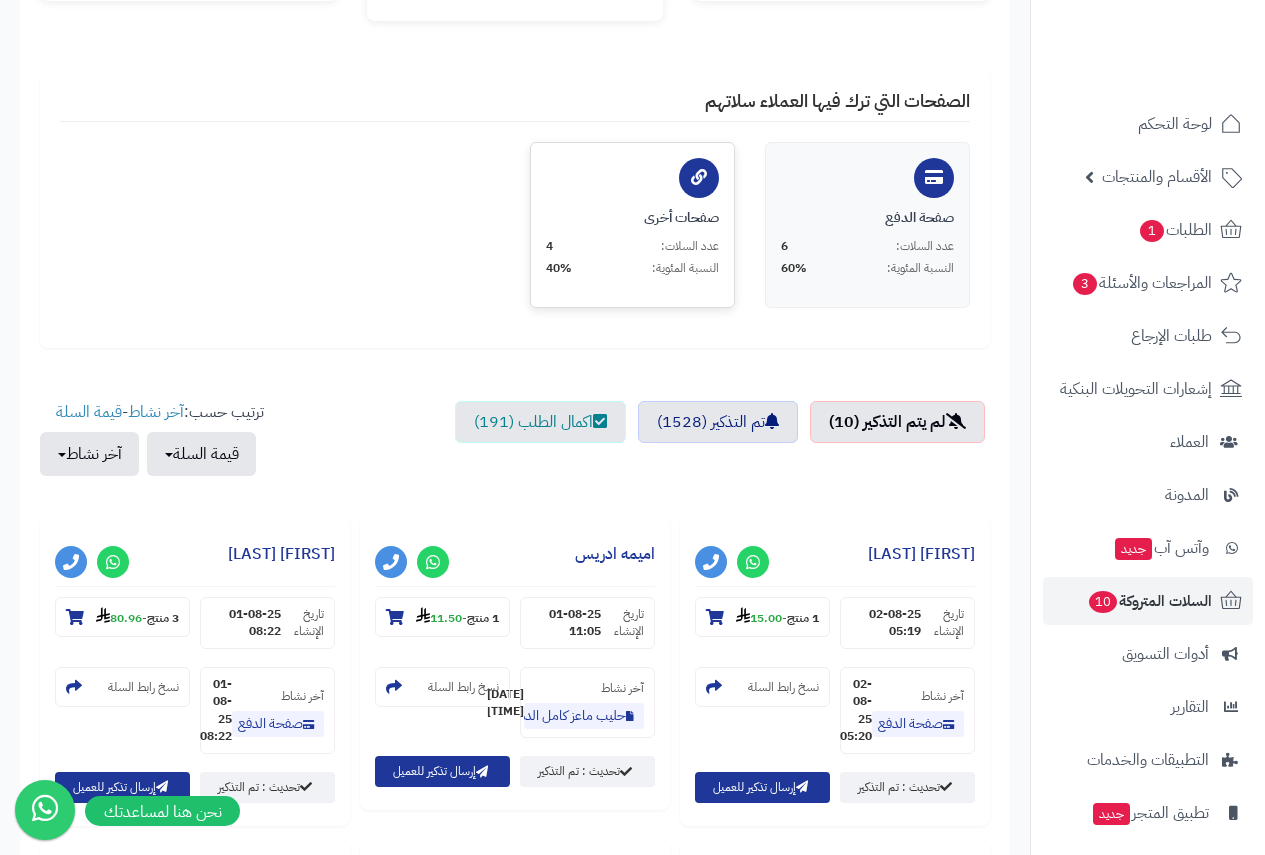 scroll, scrollTop: 500, scrollLeft: 0, axis: vertical 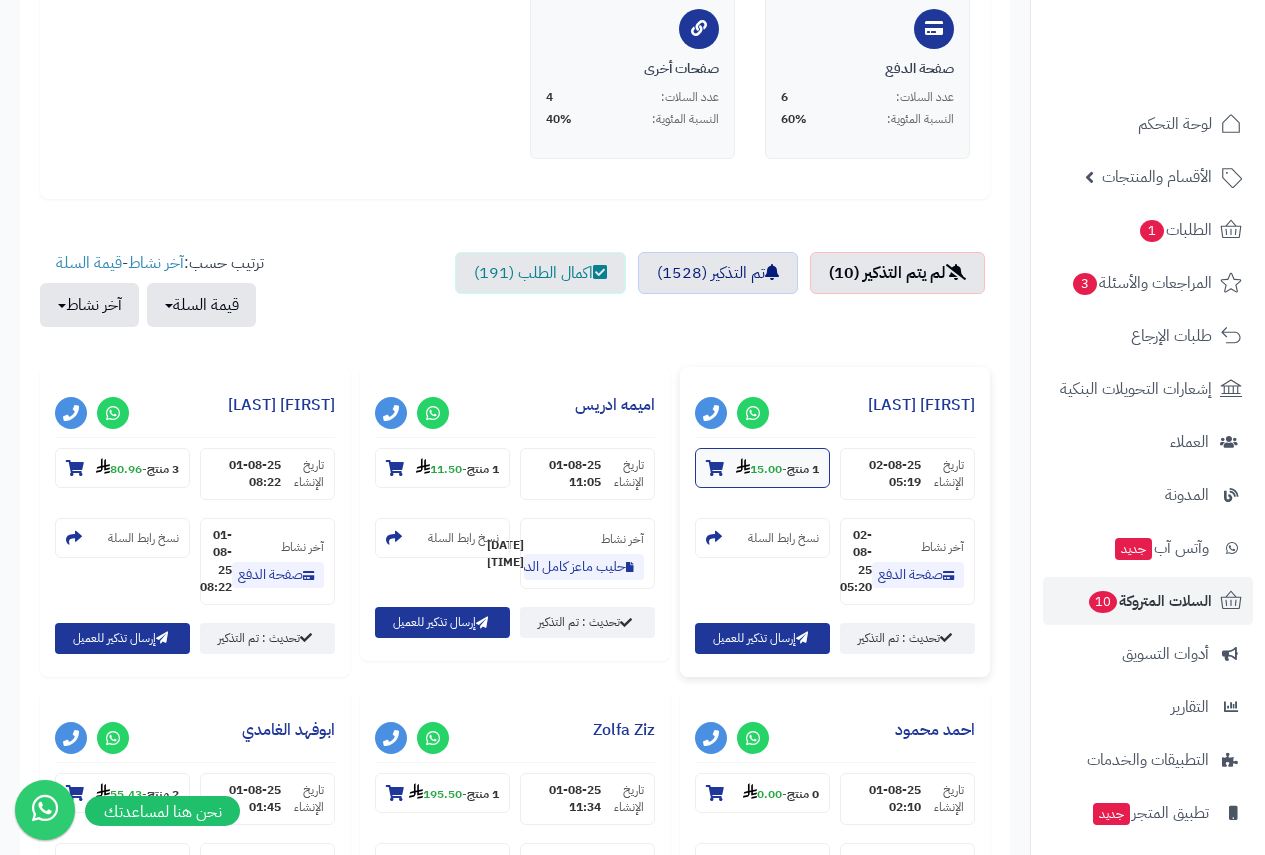 click at bounding box center [715, 468] 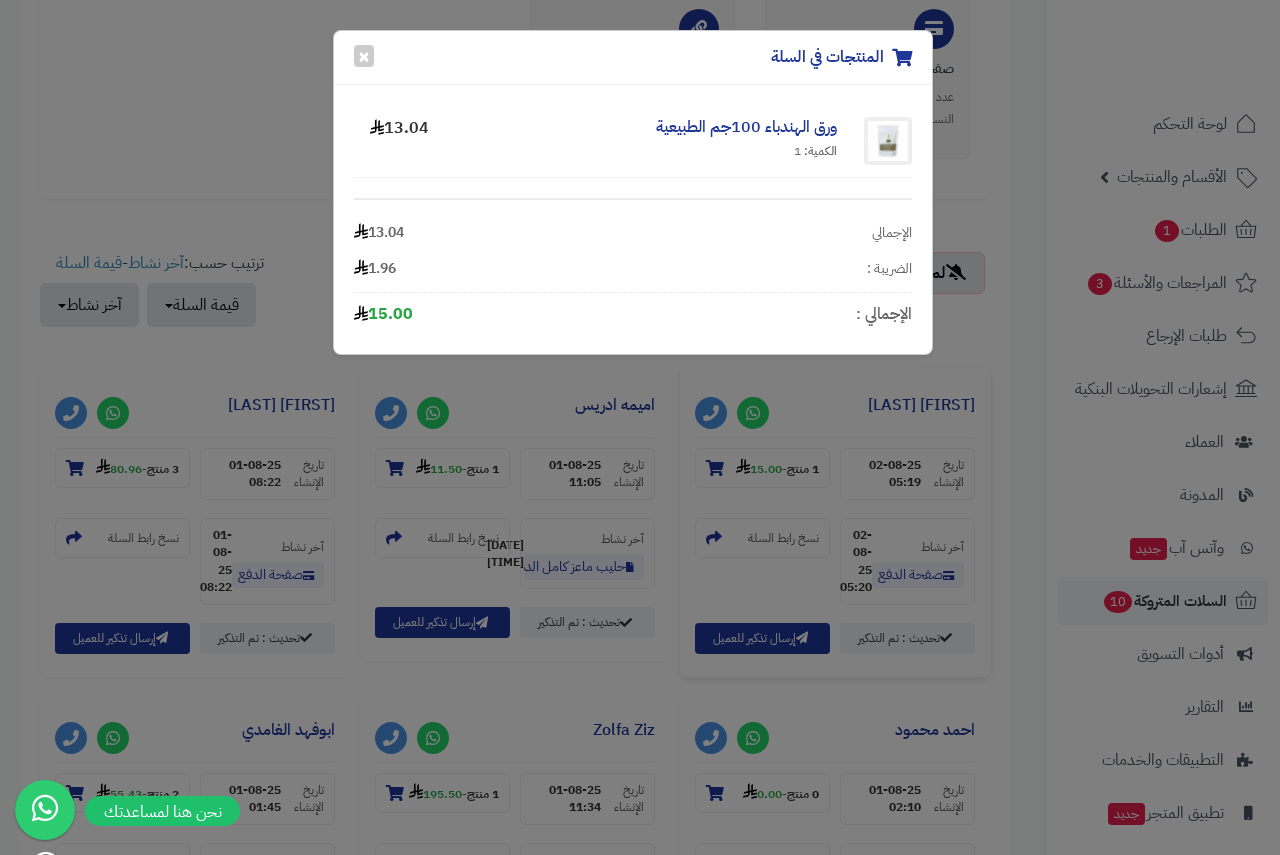 click on "المنتجات في السلة
×
ورق الهندباء 100جم  الطبيعية
الكمية:
1
13.04  الإجمالي 13.04  الضريبة : 1.96  الإجمالي : 15.00" at bounding box center [640, 427] 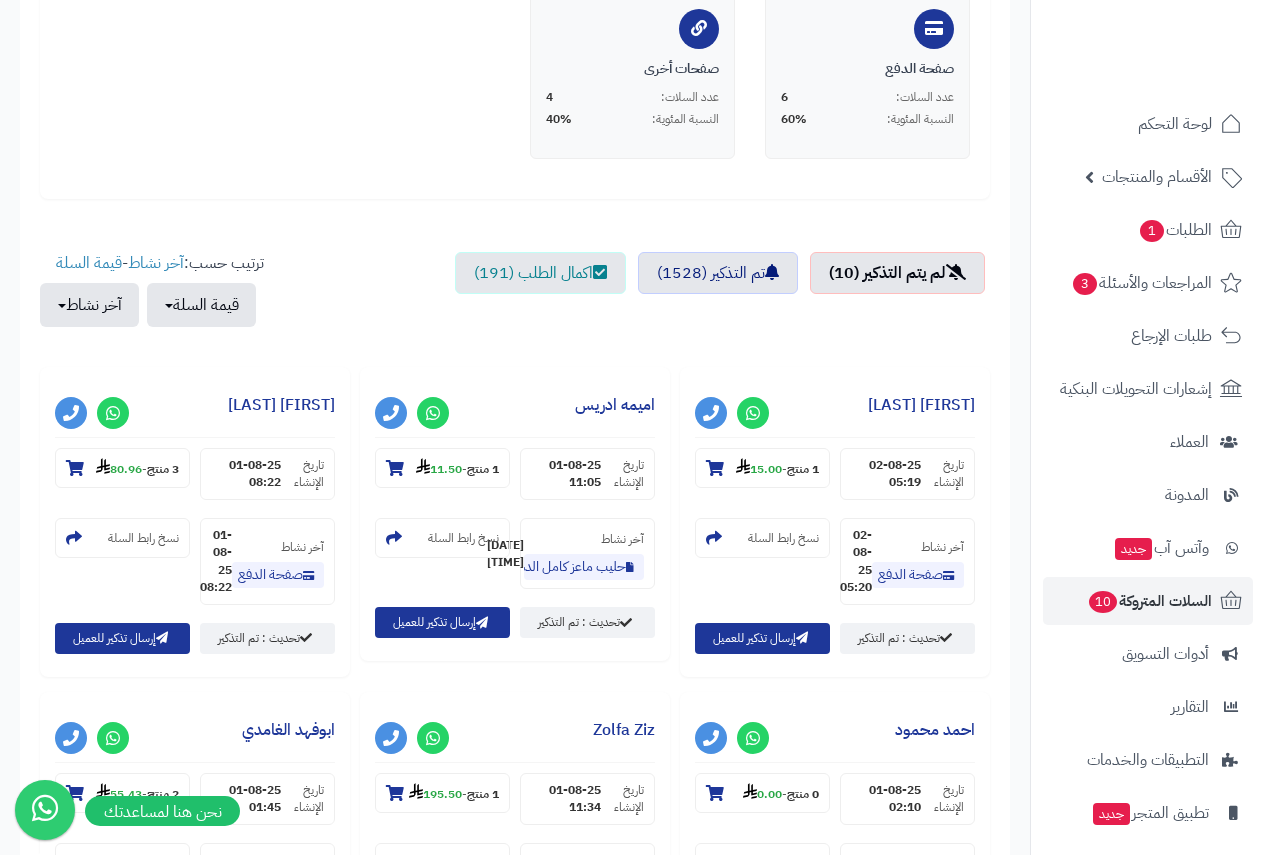 click at bounding box center [1147, 43] 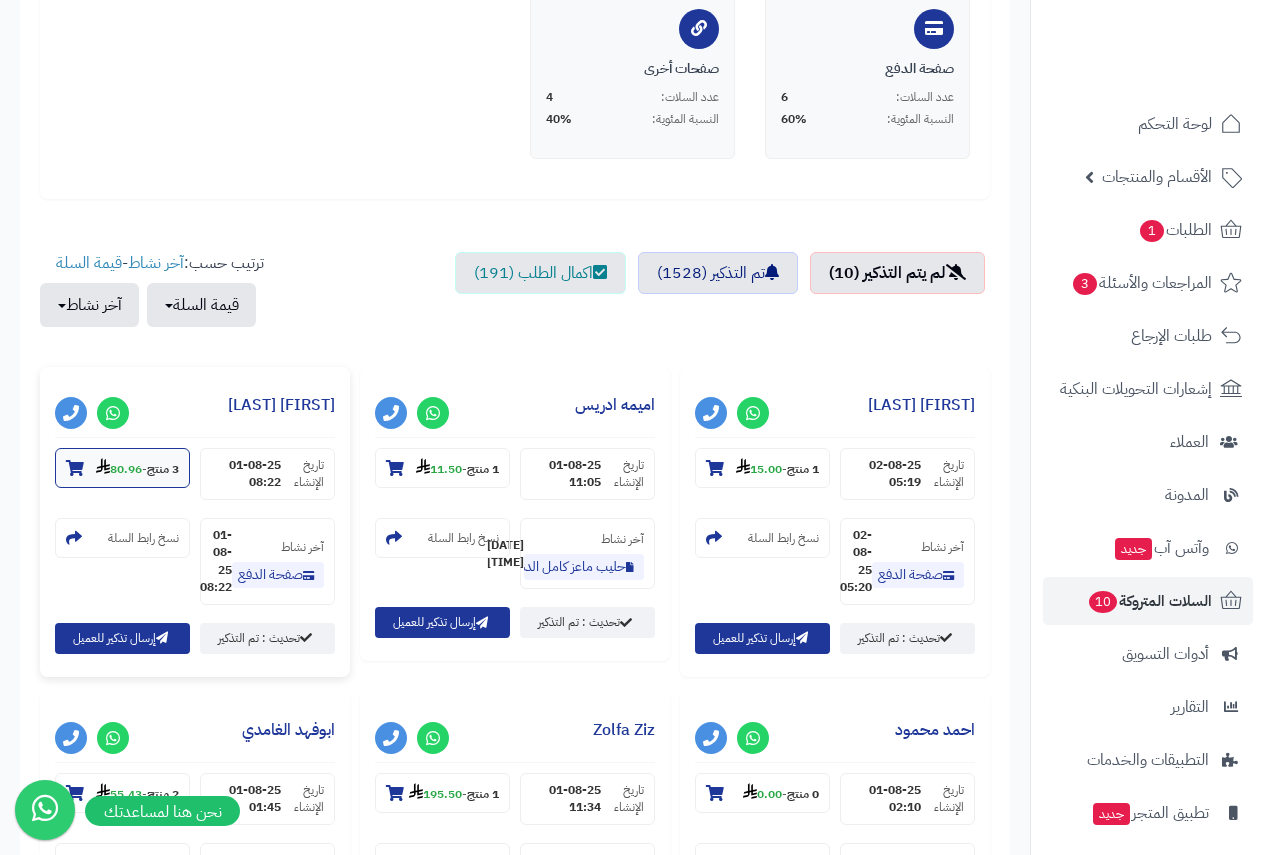 click at bounding box center (75, 468) 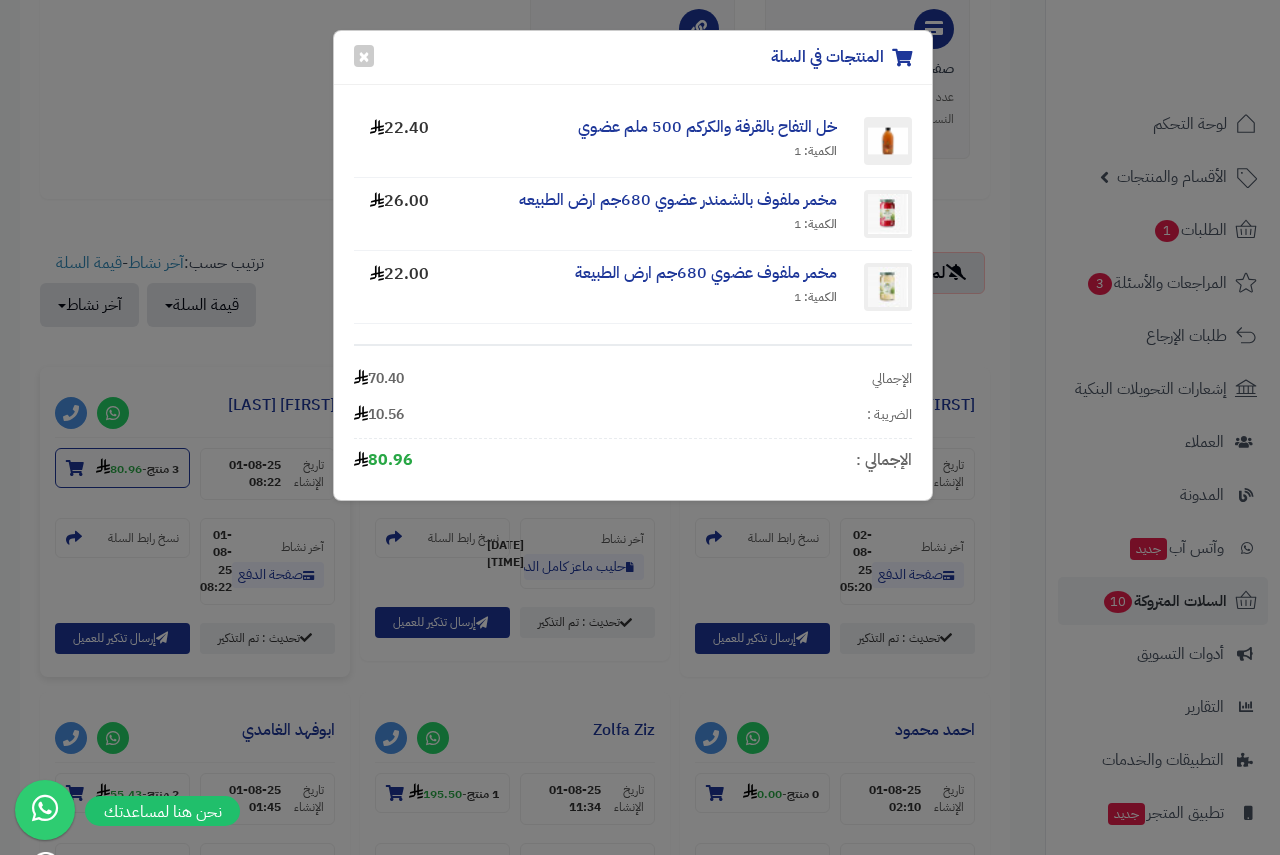 click on "المنتجات في السلة
×
خل التفاح بالقرفة والكركم 500 ملم عضوي
الكمية:
1
22.40
مخمر ملفوف بالشمندر عضوي 680جم ارض الطبيعه
الكمية:
1
26.00
مخمر ملفوف عضوي 680جم ارض الطبيعة
الكمية:
1
22.00  الإجمالي 70.40  الضريبة : 10.56  الإجمالي : 80.96" at bounding box center [640, 427] 